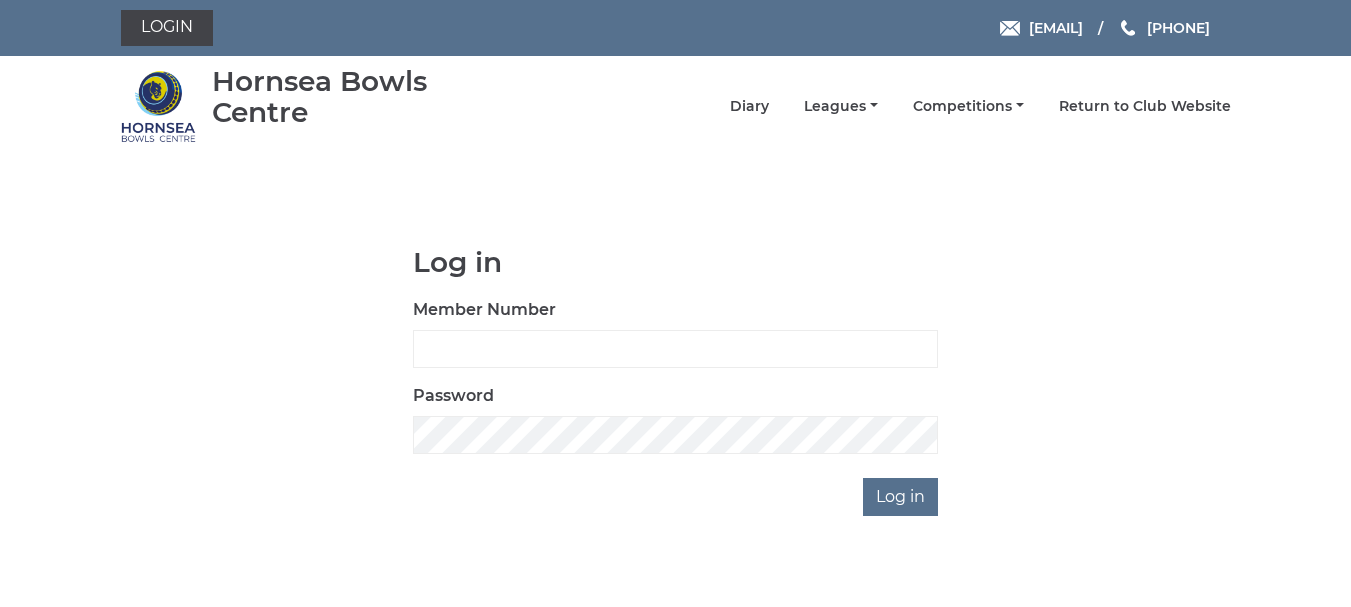 scroll, scrollTop: 0, scrollLeft: 0, axis: both 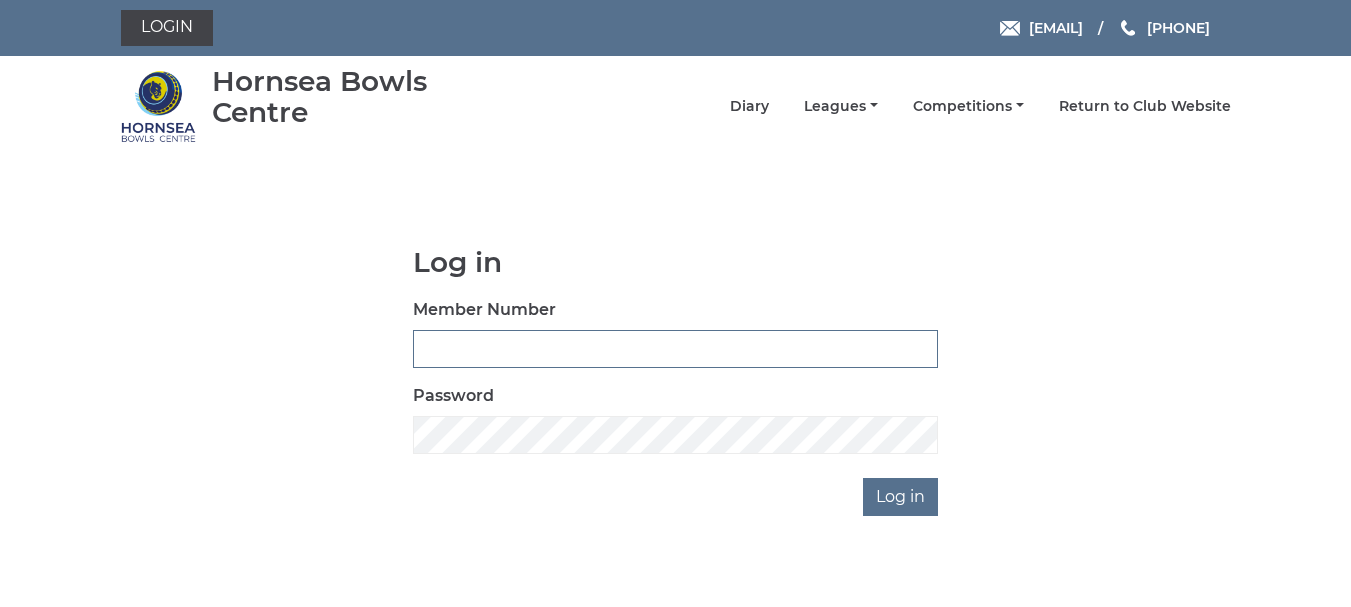 click on "Member Number" at bounding box center (675, 349) 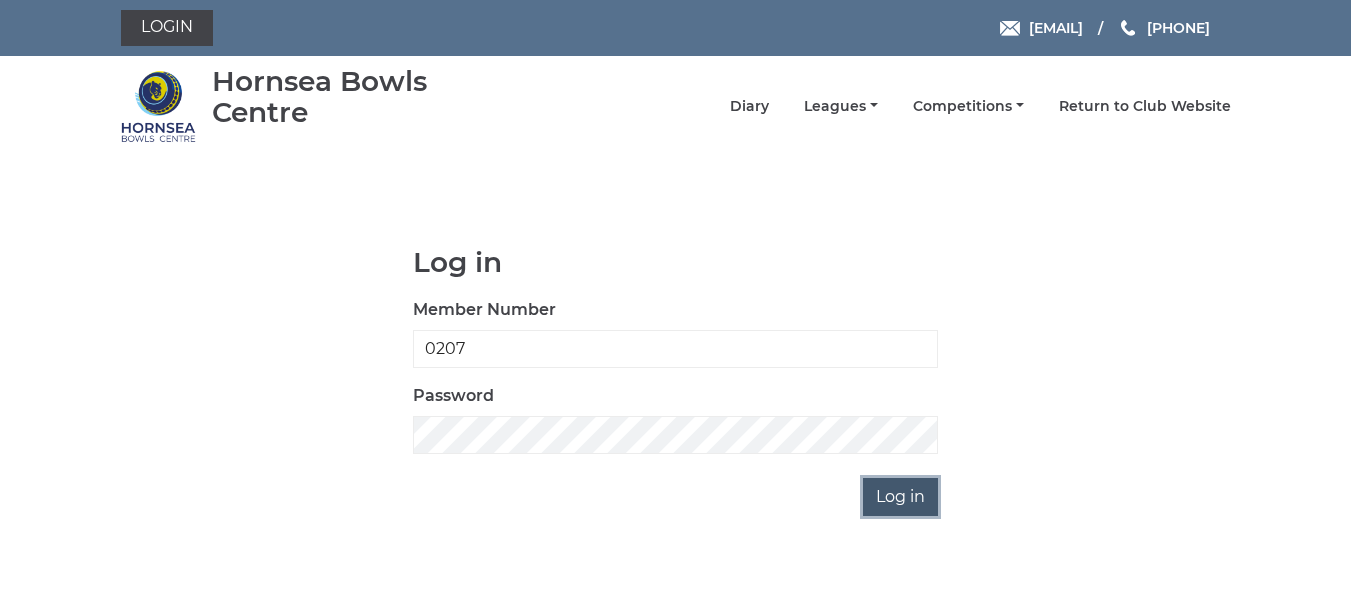 click on "Log in" at bounding box center (900, 497) 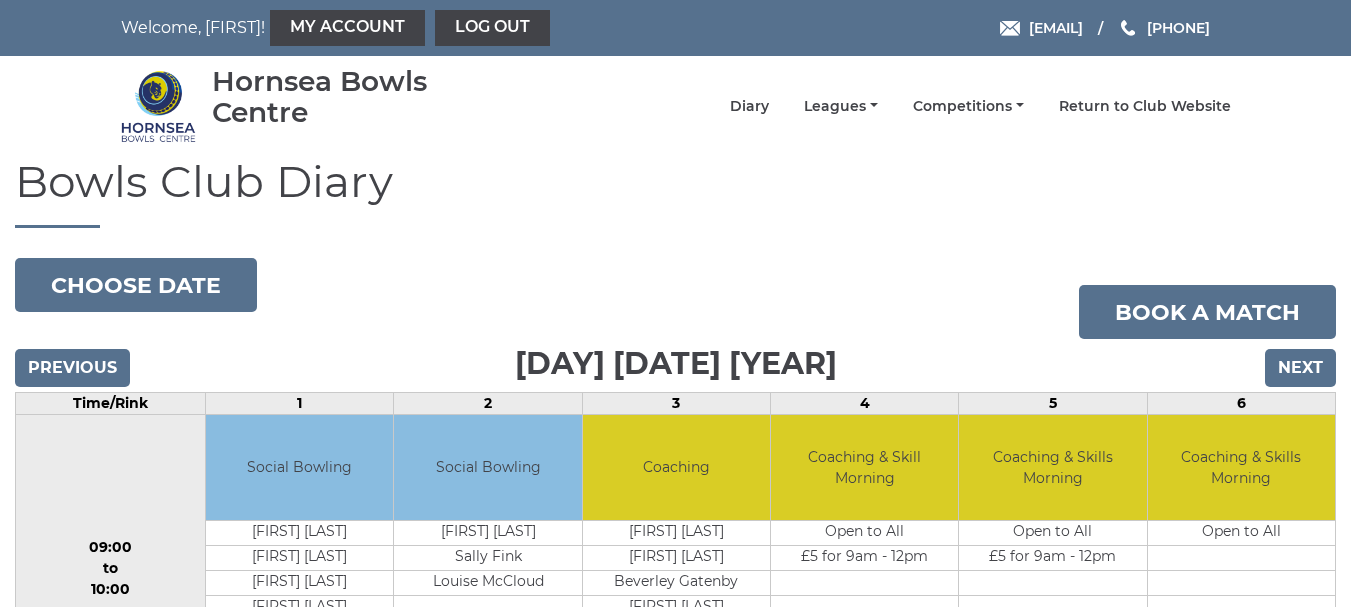 scroll, scrollTop: 0, scrollLeft: 0, axis: both 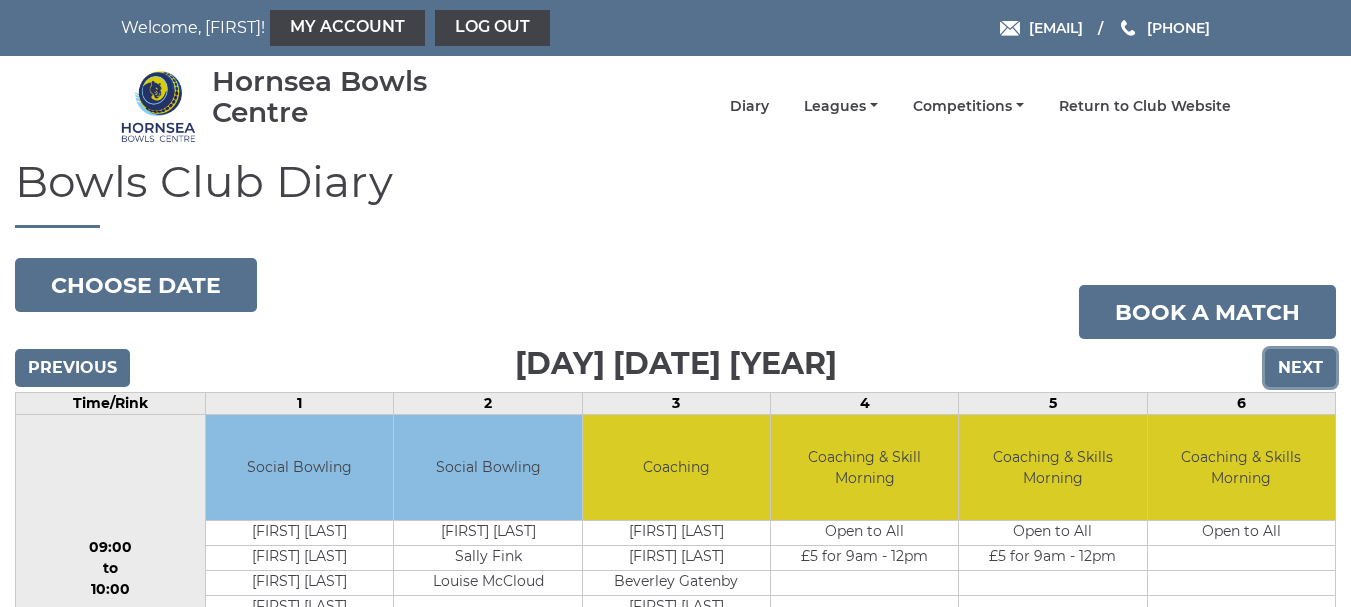 click on "Next" at bounding box center (1300, 368) 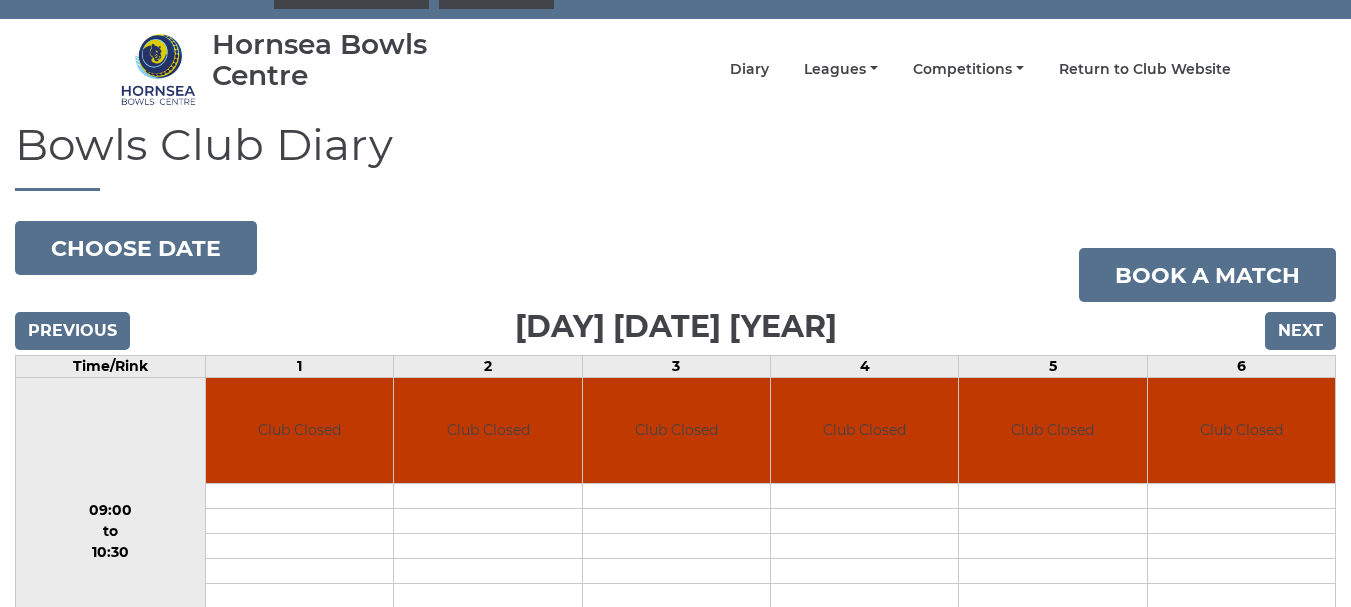 scroll, scrollTop: 0, scrollLeft: 0, axis: both 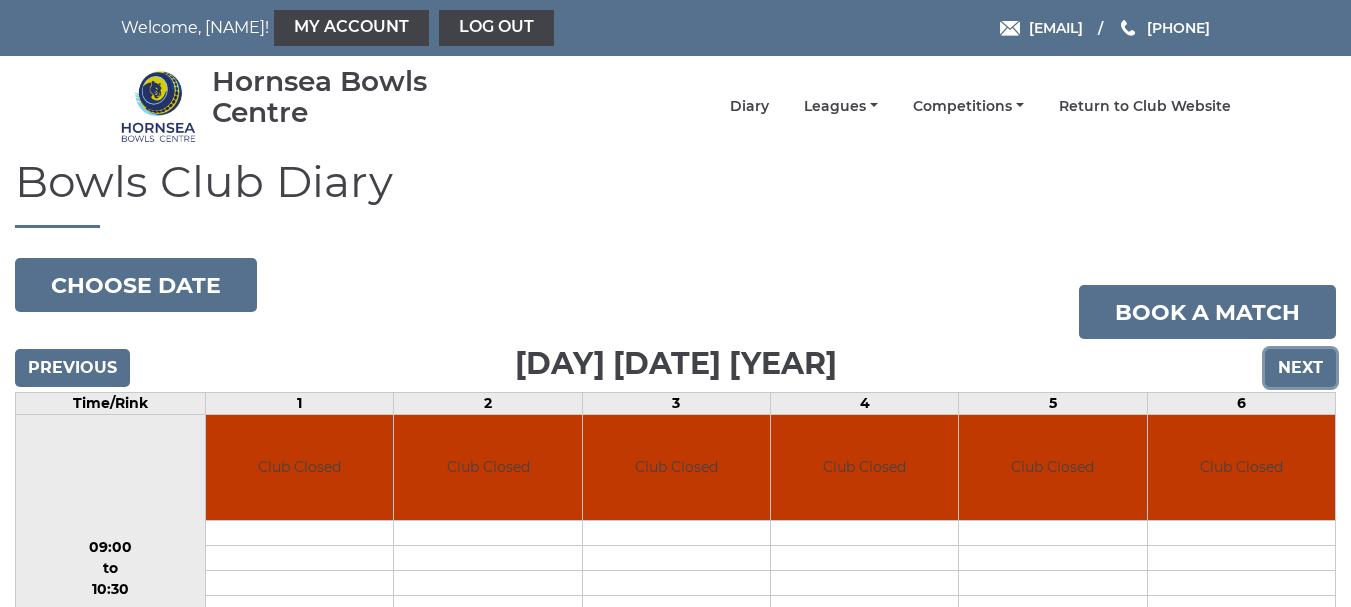 click on "Next" at bounding box center (1300, 368) 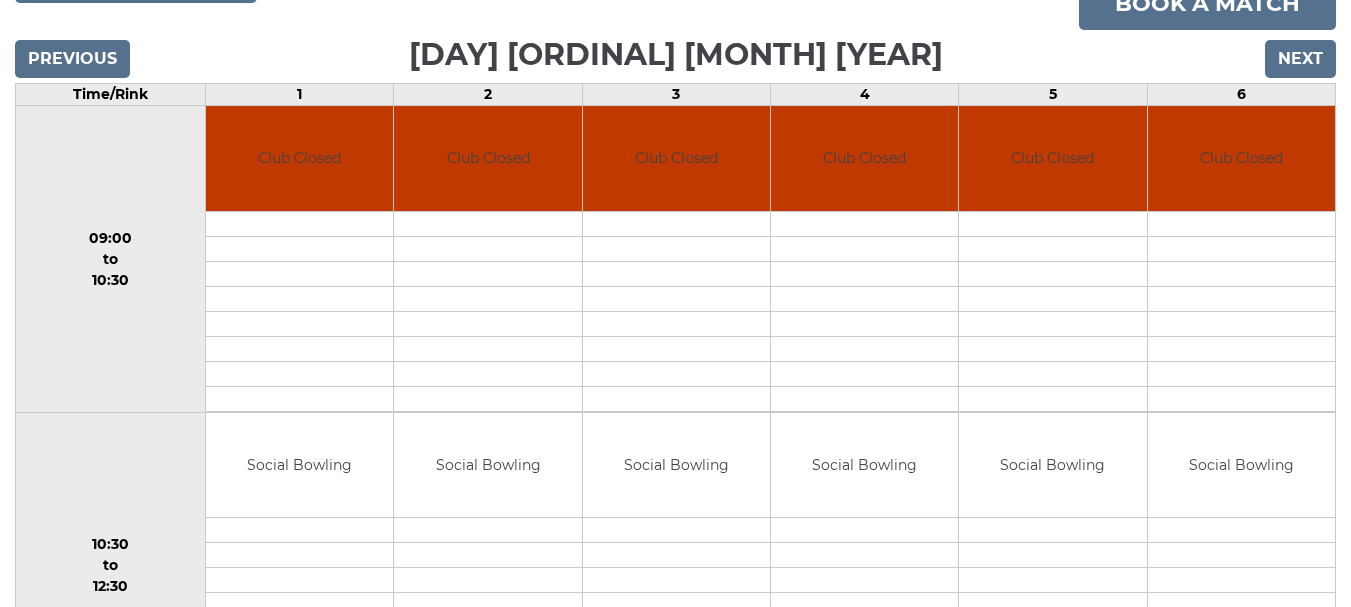 scroll, scrollTop: 200, scrollLeft: 0, axis: vertical 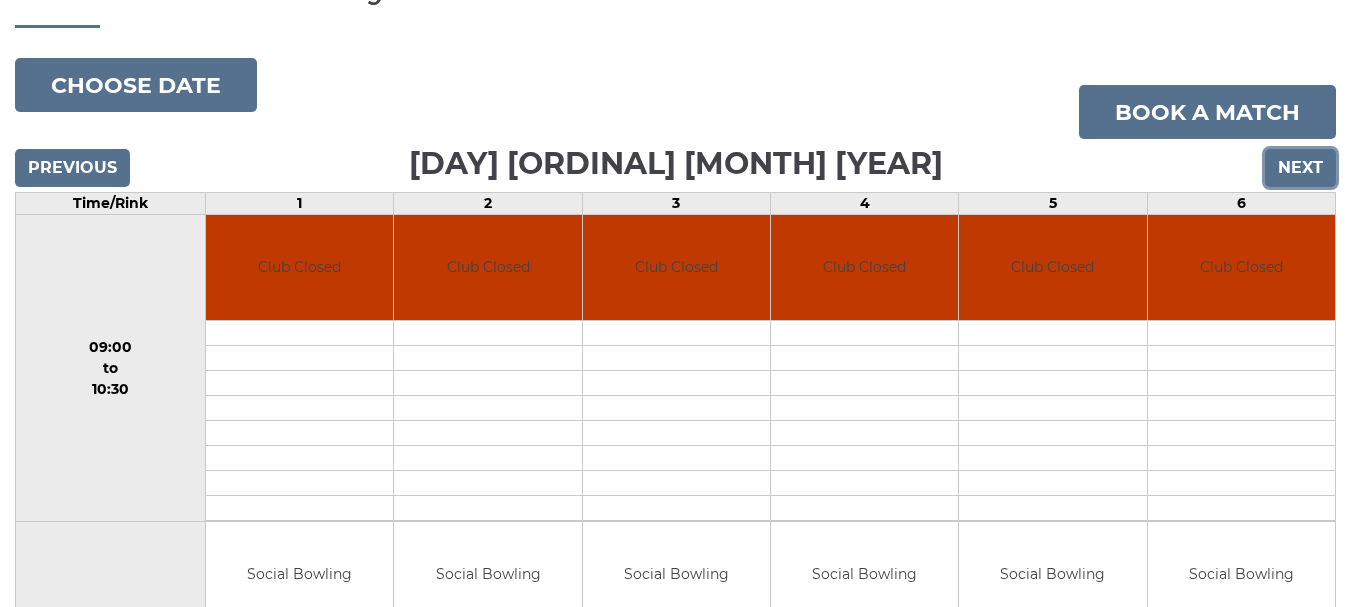 click on "Next" at bounding box center [1300, 168] 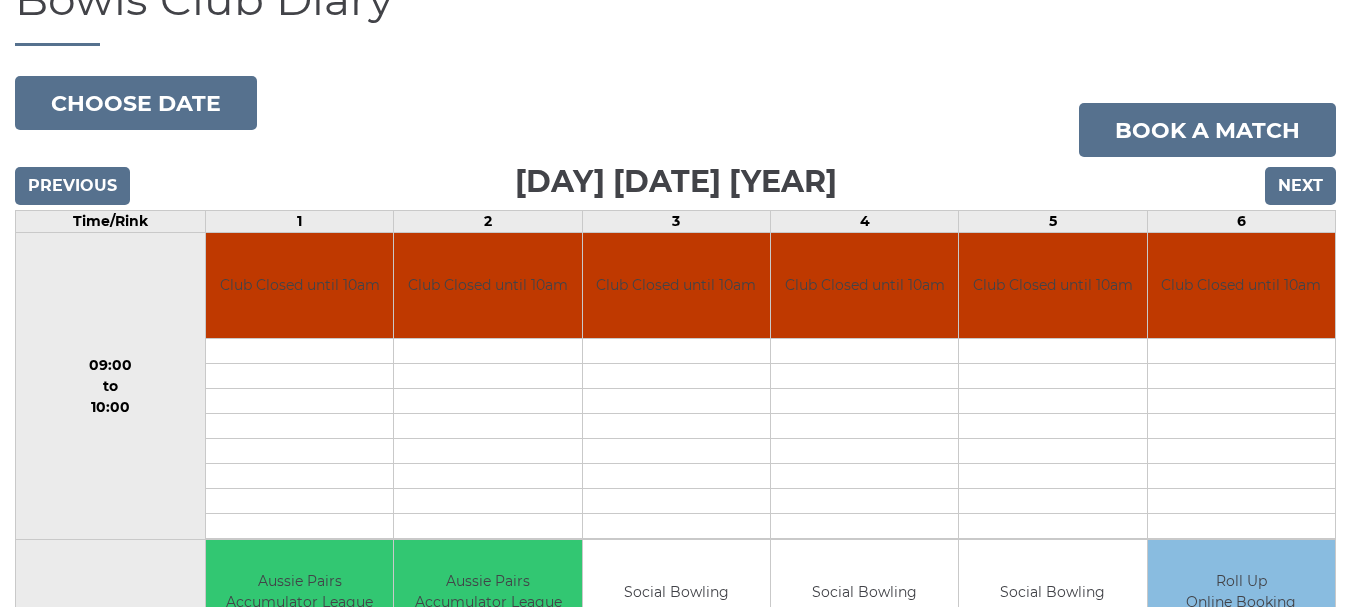 scroll, scrollTop: 0, scrollLeft: 0, axis: both 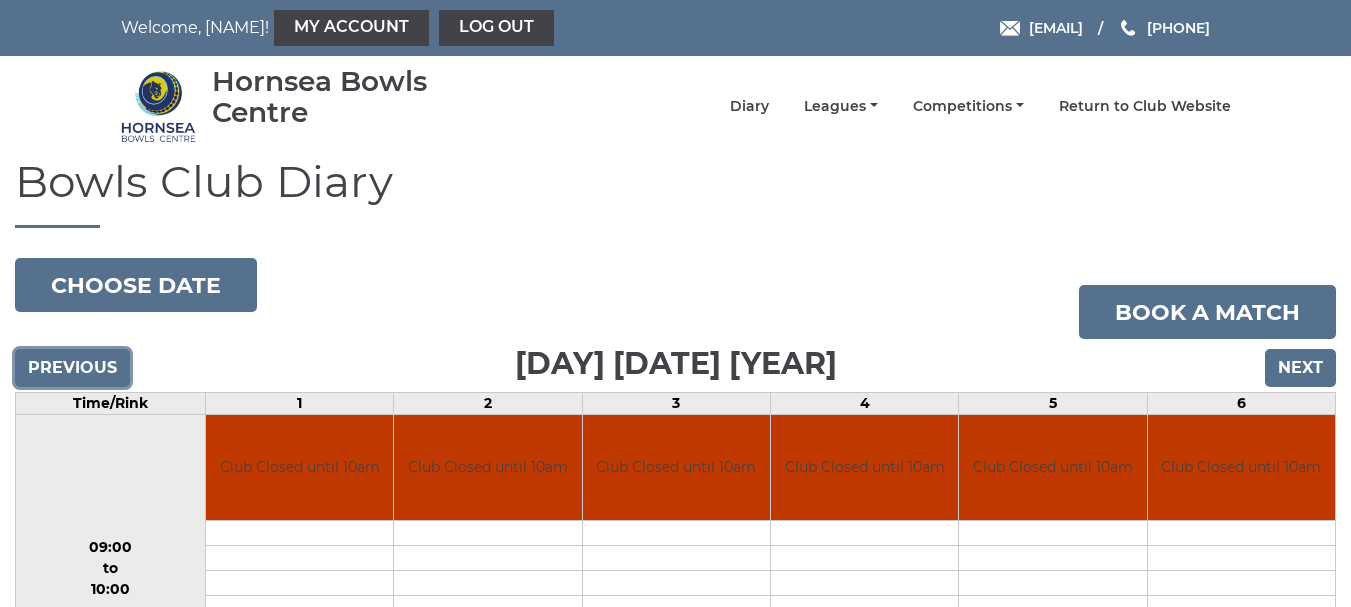 click on "Previous" at bounding box center (72, 368) 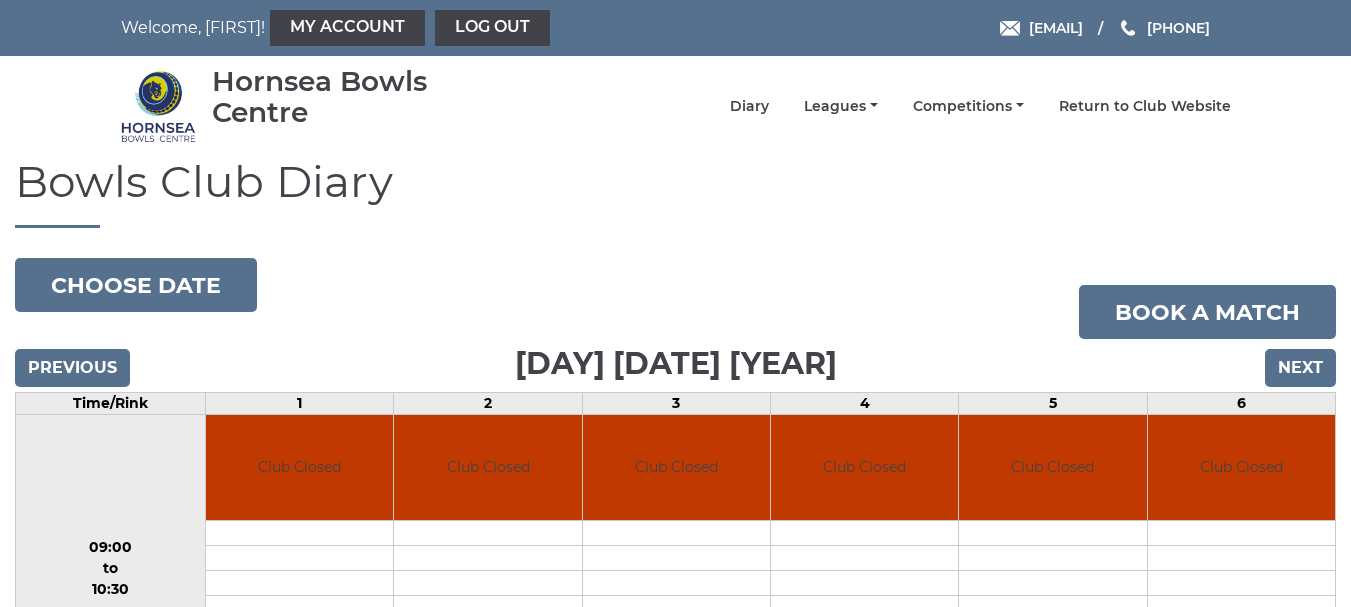 scroll, scrollTop: 0, scrollLeft: 0, axis: both 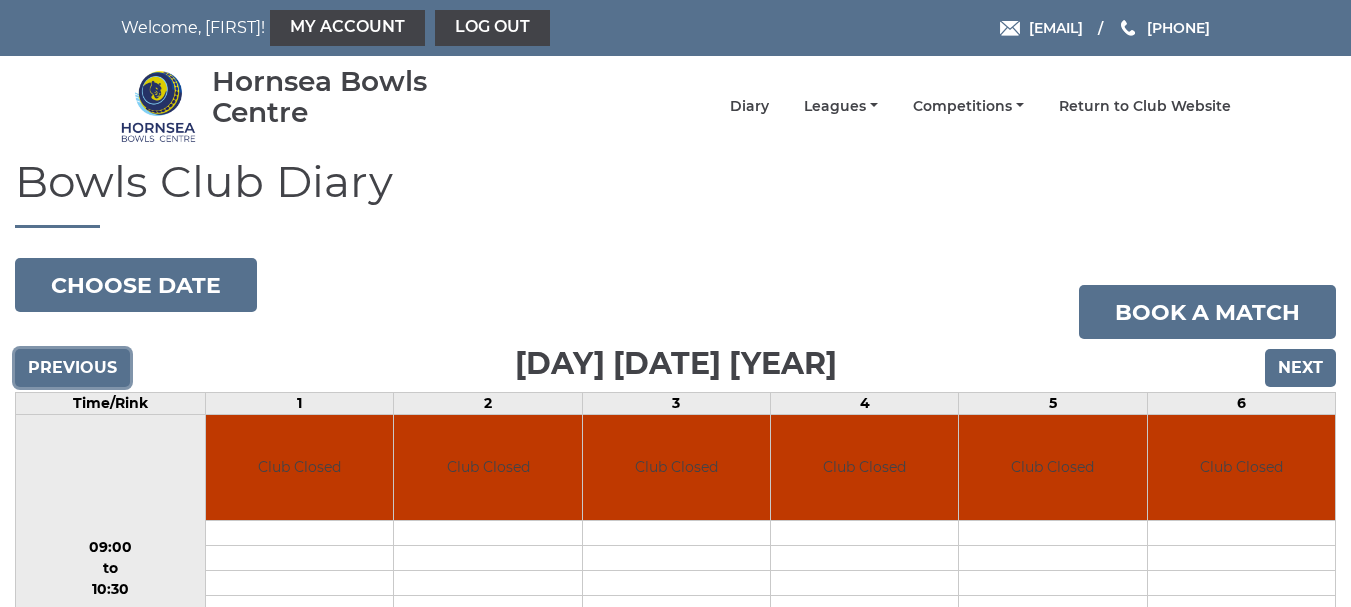 click on "Previous" at bounding box center (72, 368) 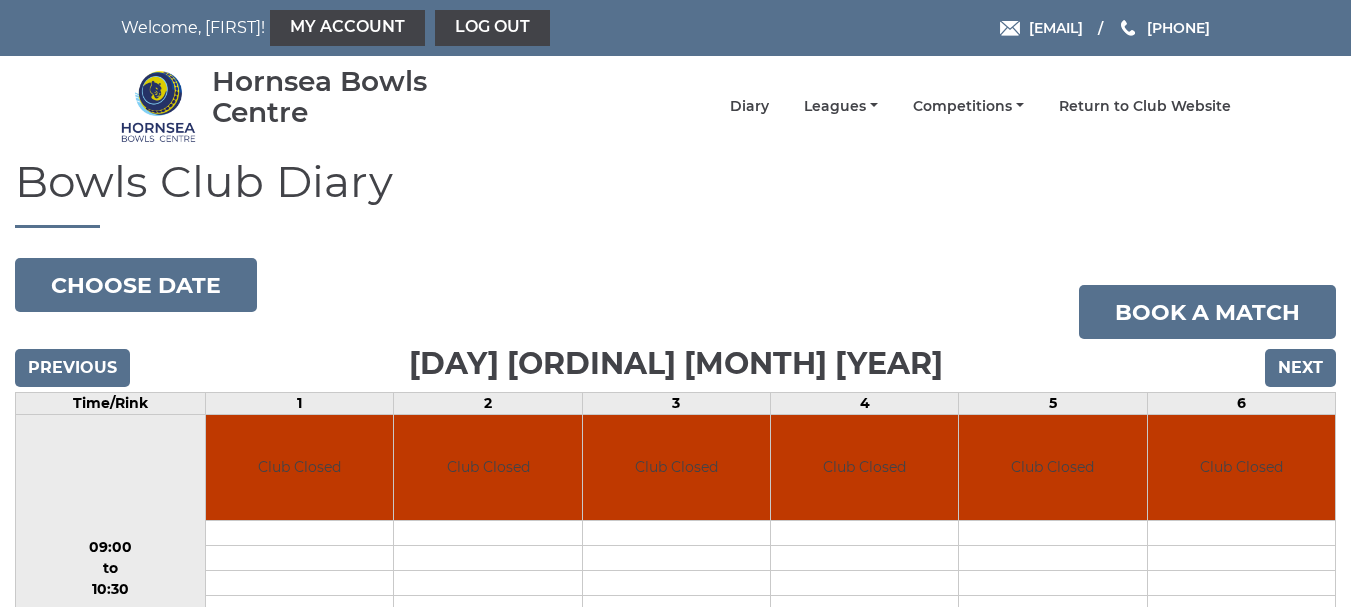 scroll, scrollTop: 0, scrollLeft: 0, axis: both 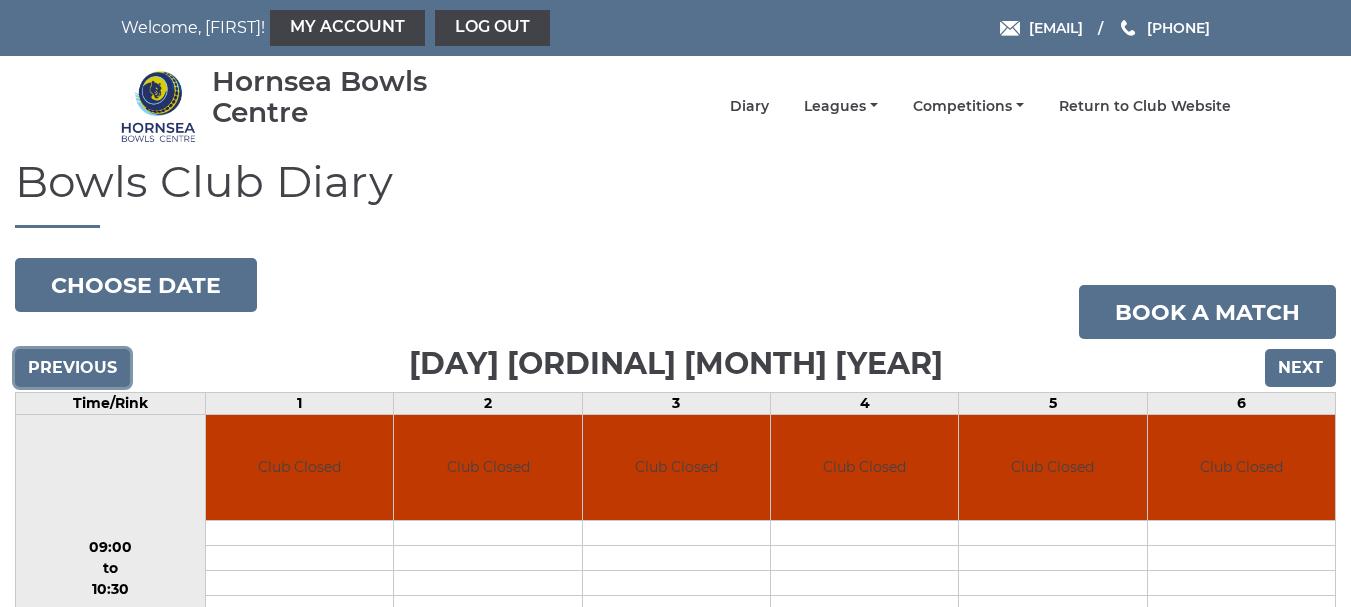 click on "Previous" at bounding box center (72, 368) 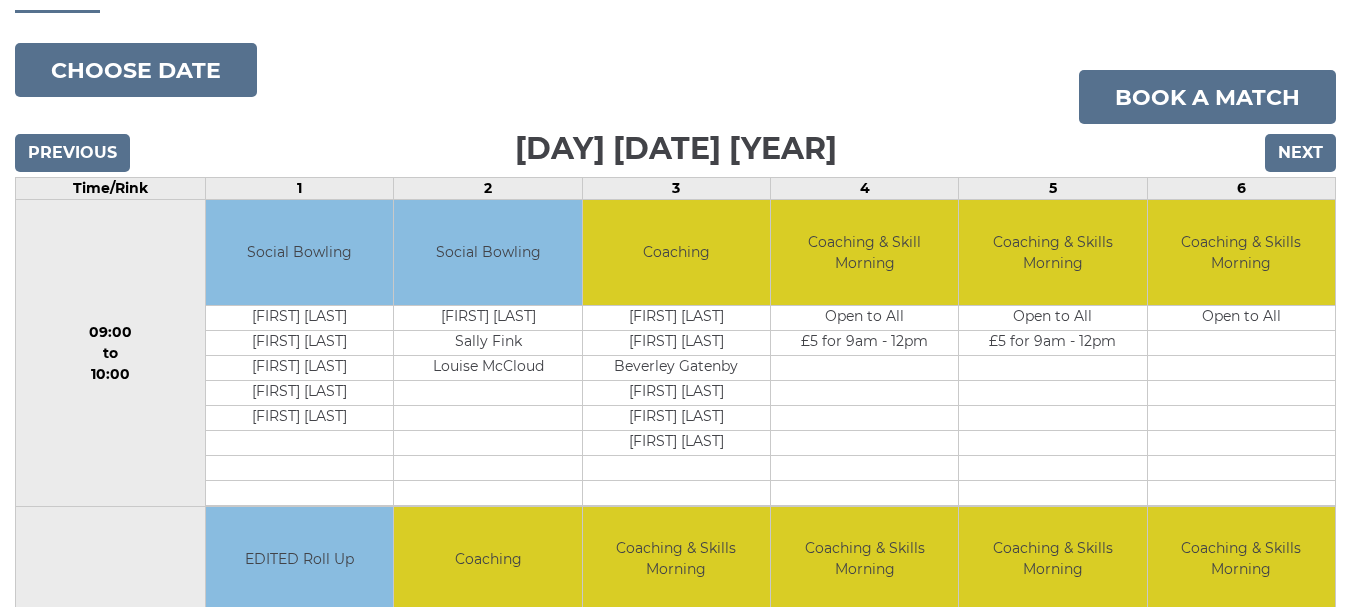 scroll, scrollTop: 0, scrollLeft: 0, axis: both 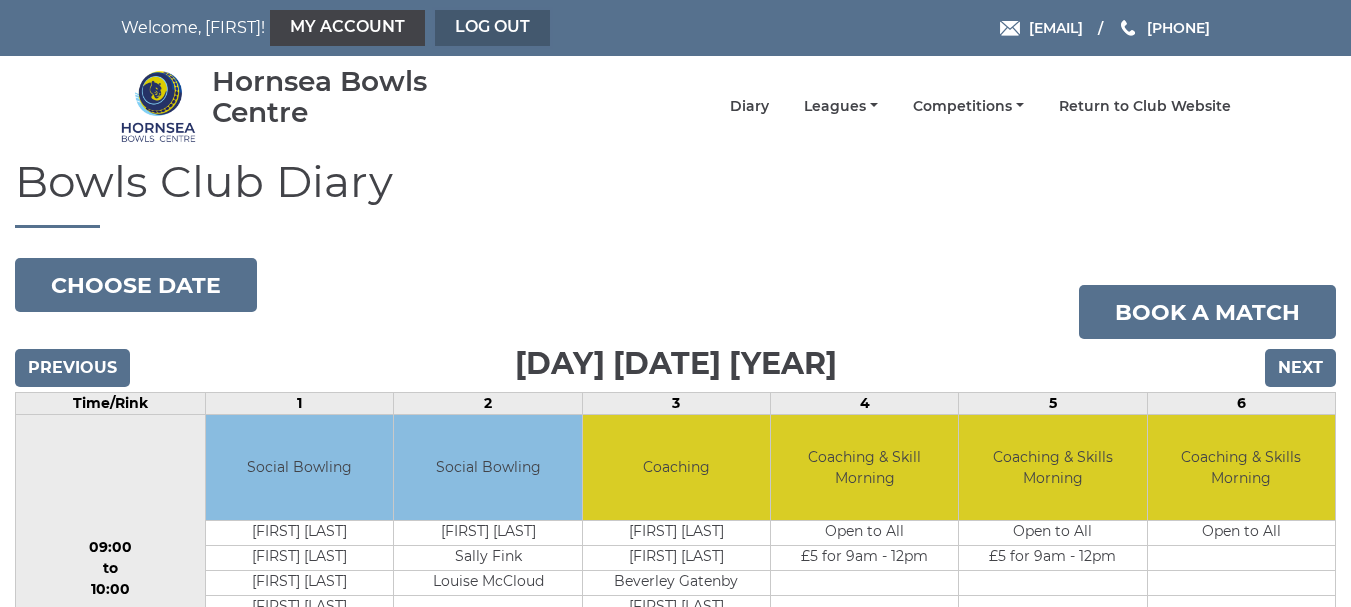 click on "Log out" at bounding box center [492, 28] 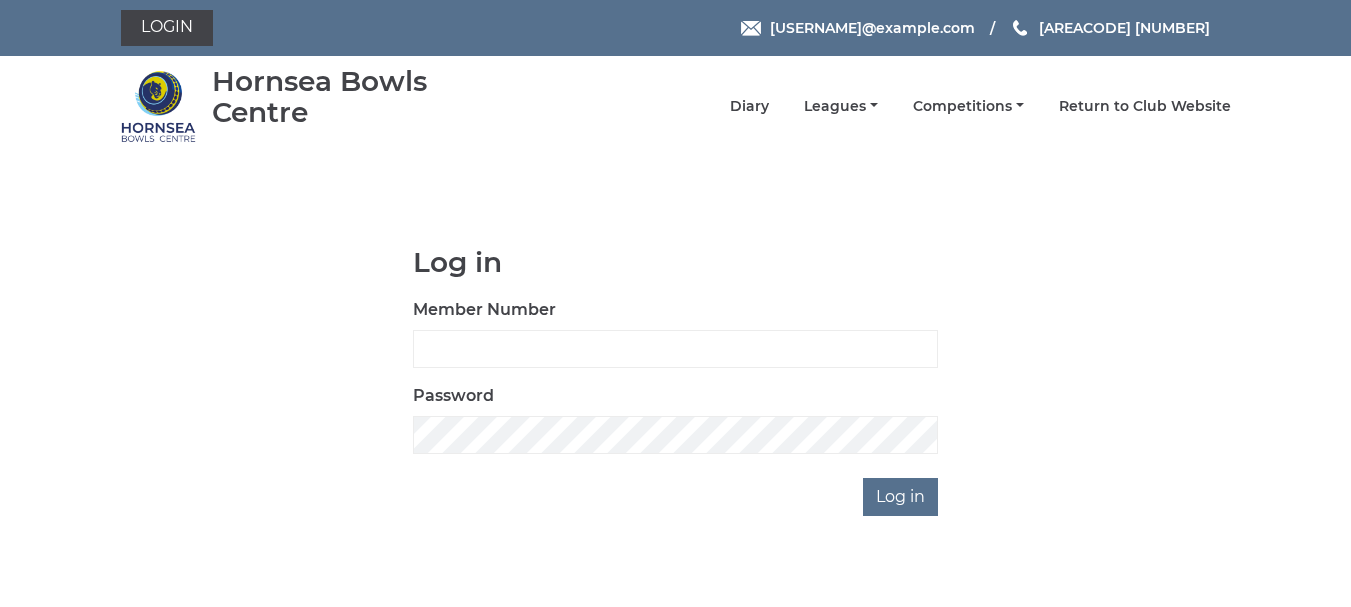 scroll, scrollTop: 0, scrollLeft: 0, axis: both 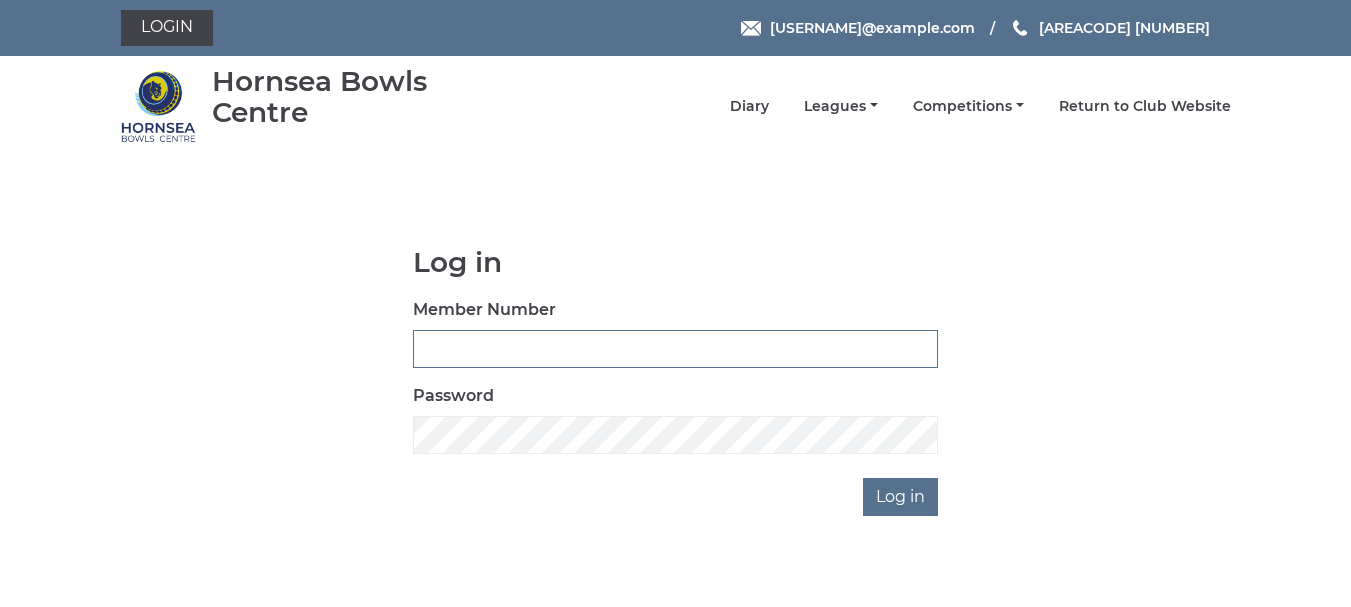click on "Member Number" at bounding box center [675, 349] 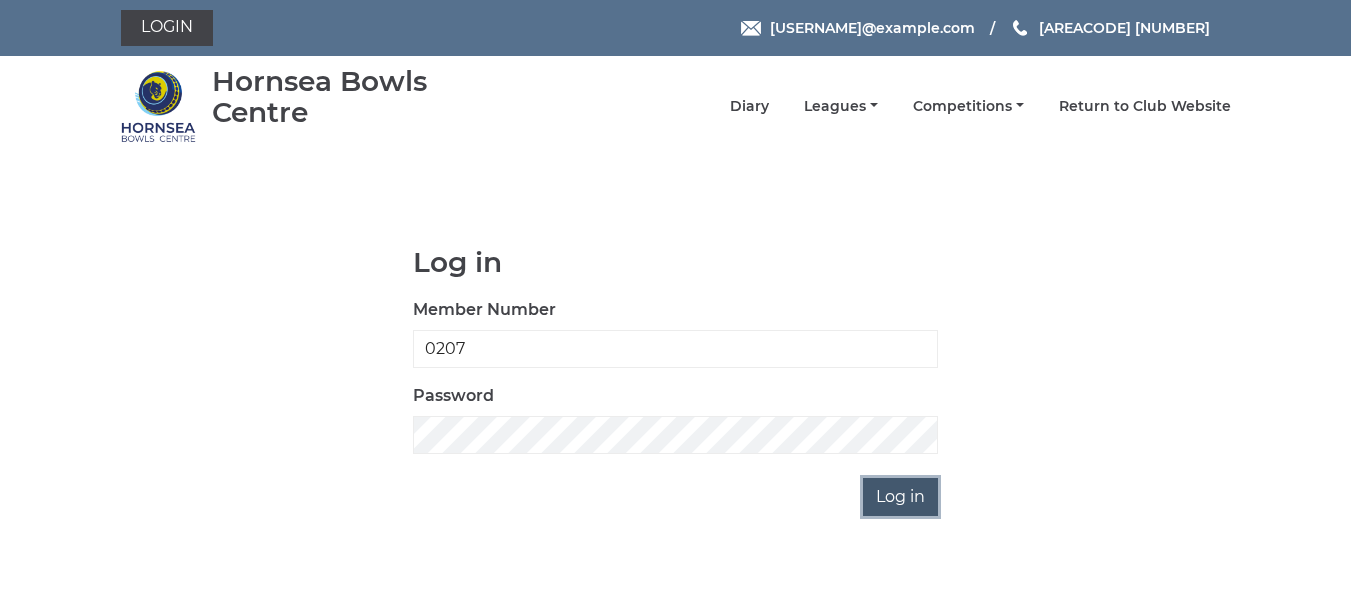 click on "Log in" at bounding box center (900, 497) 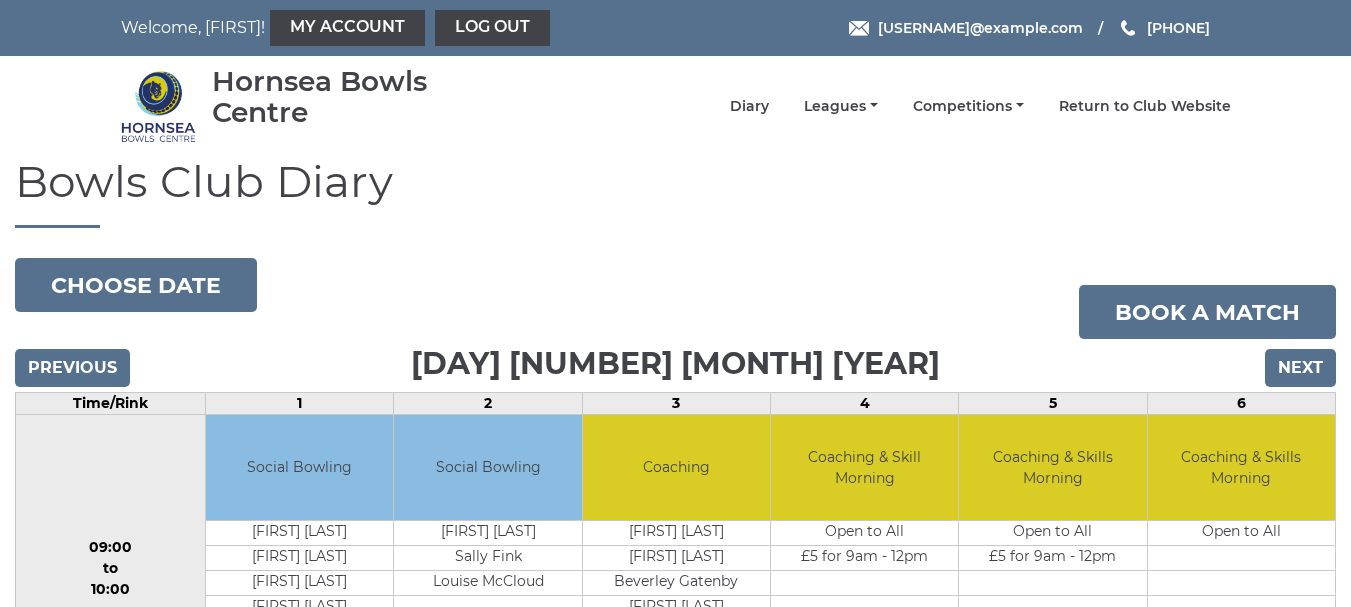 scroll, scrollTop: 0, scrollLeft: 0, axis: both 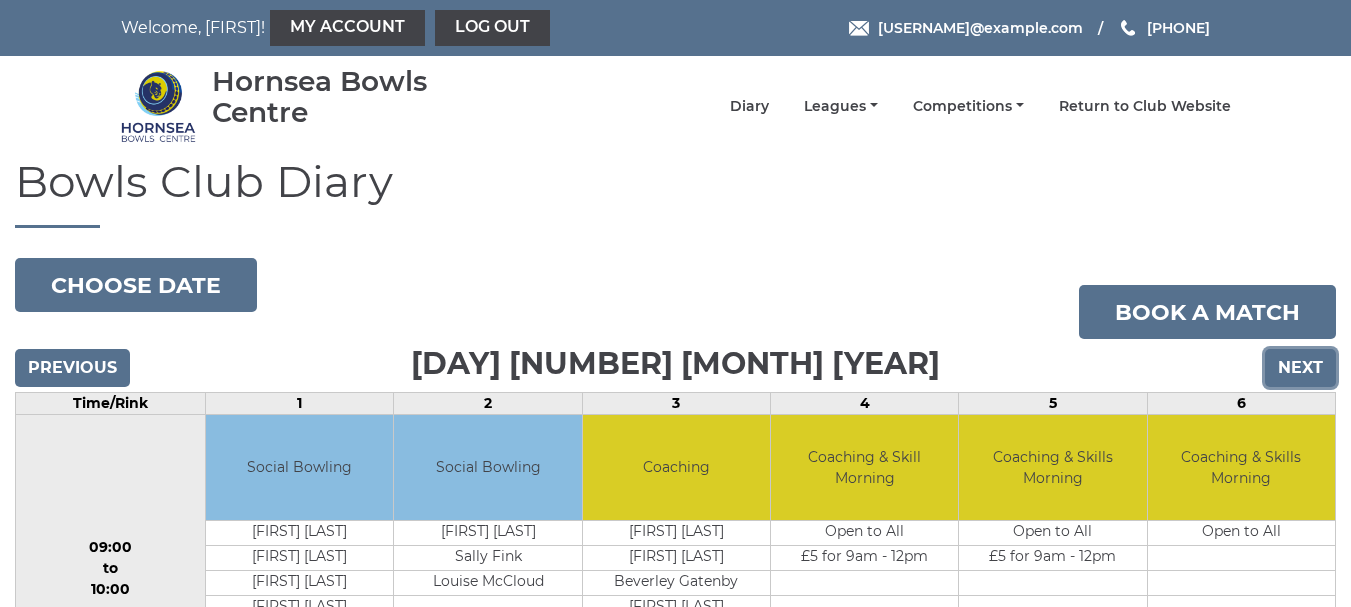 click on "Next" at bounding box center [1300, 368] 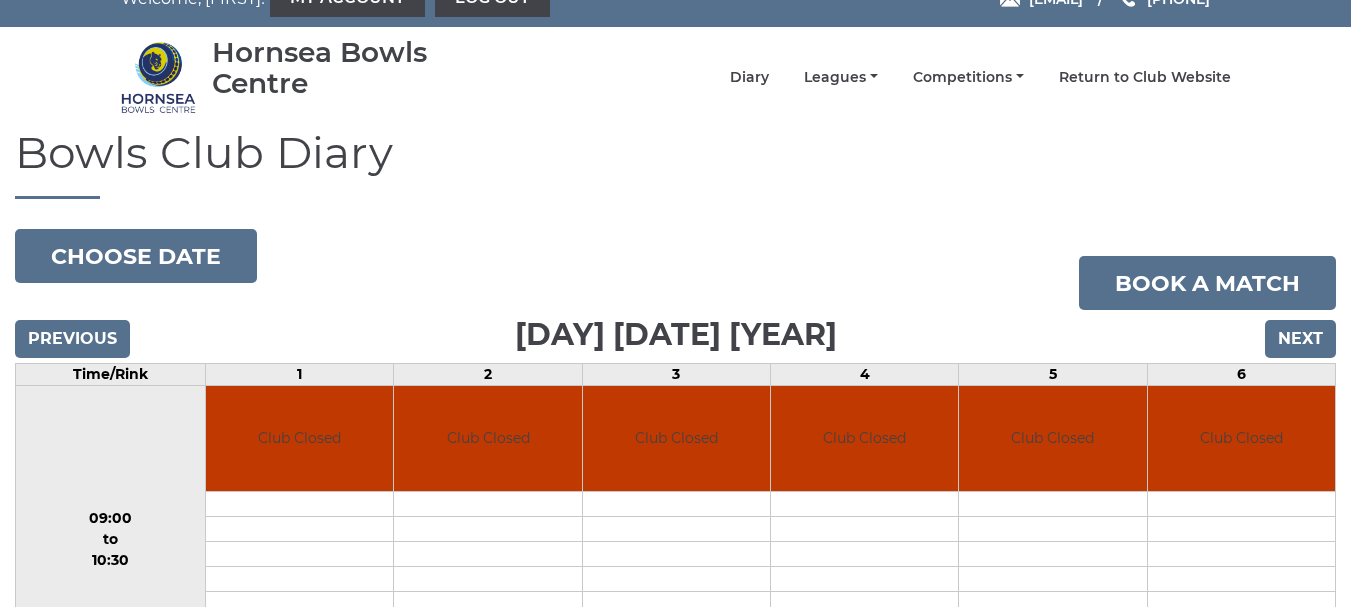scroll, scrollTop: 0, scrollLeft: 0, axis: both 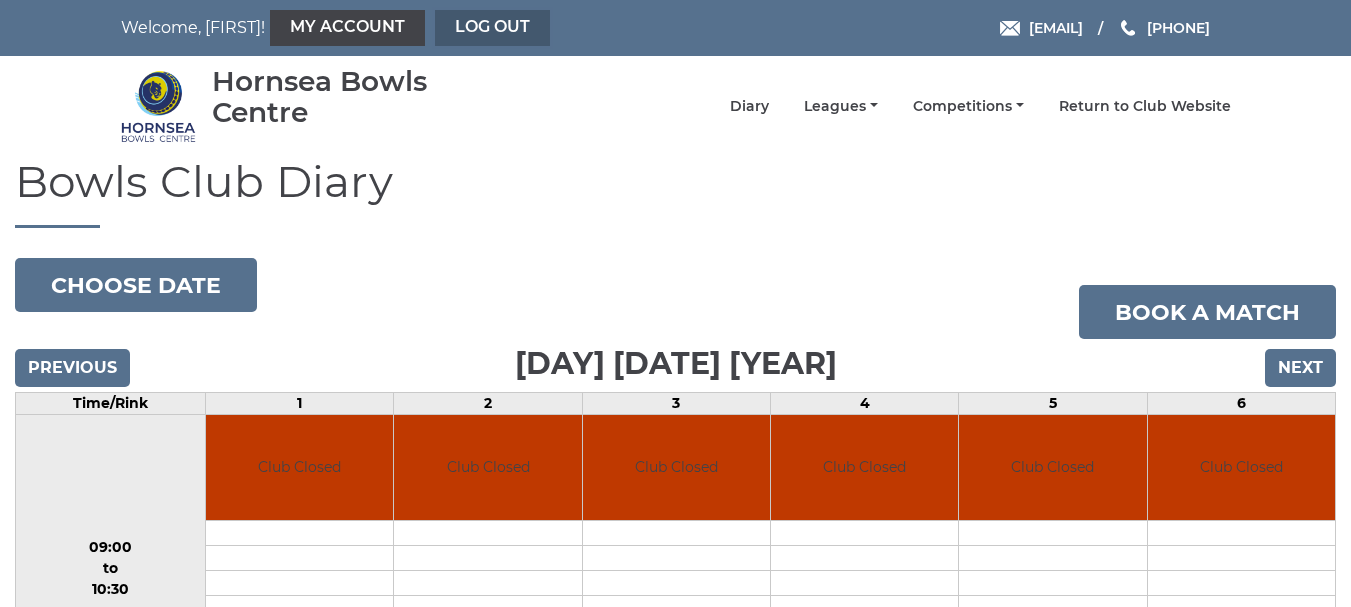 click on "Log out" at bounding box center [492, 28] 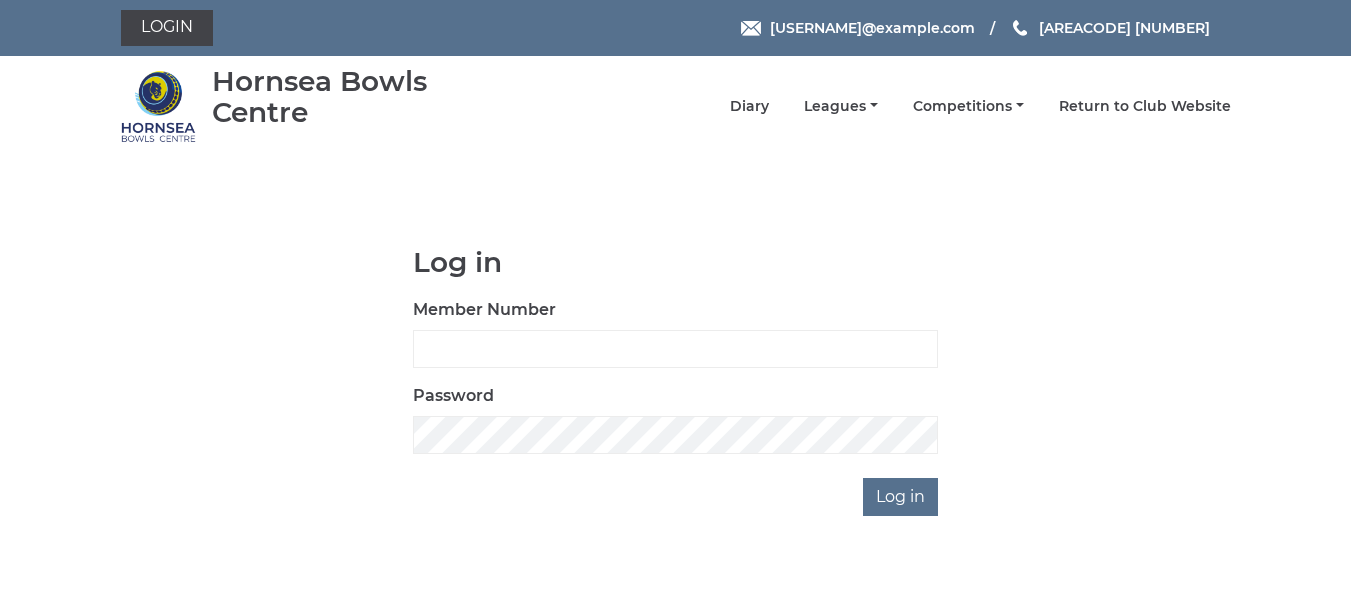 scroll, scrollTop: 0, scrollLeft: 0, axis: both 